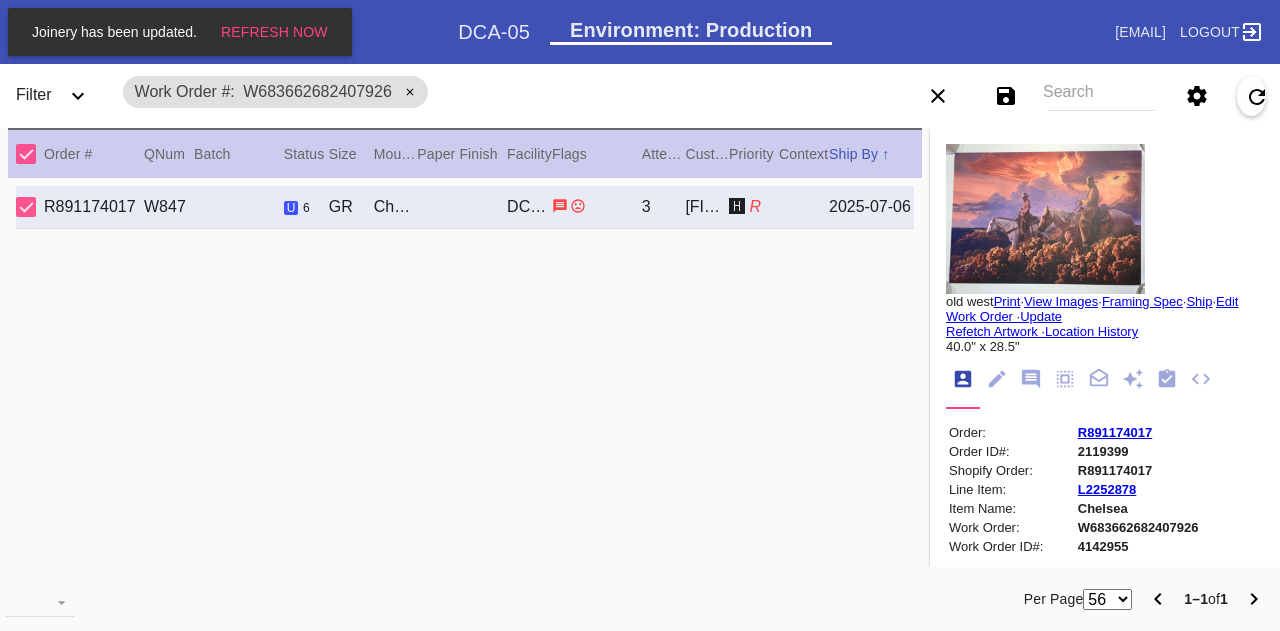 scroll, scrollTop: 0, scrollLeft: 0, axis: both 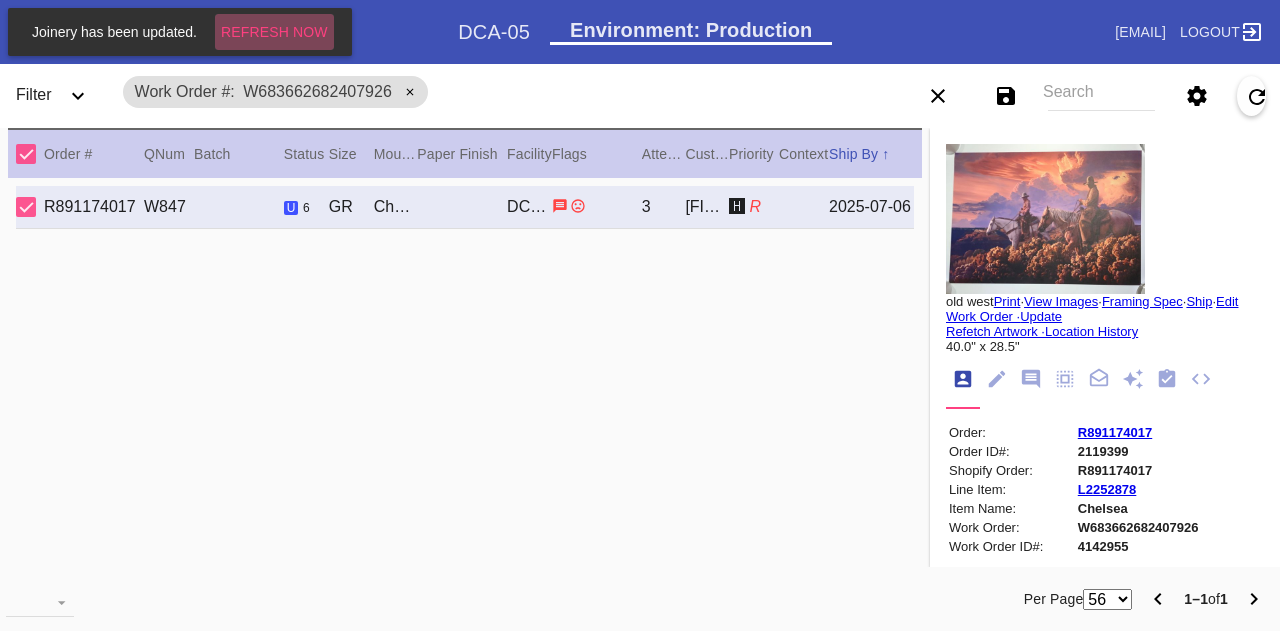 click on "Refresh Now" at bounding box center [274, 32] 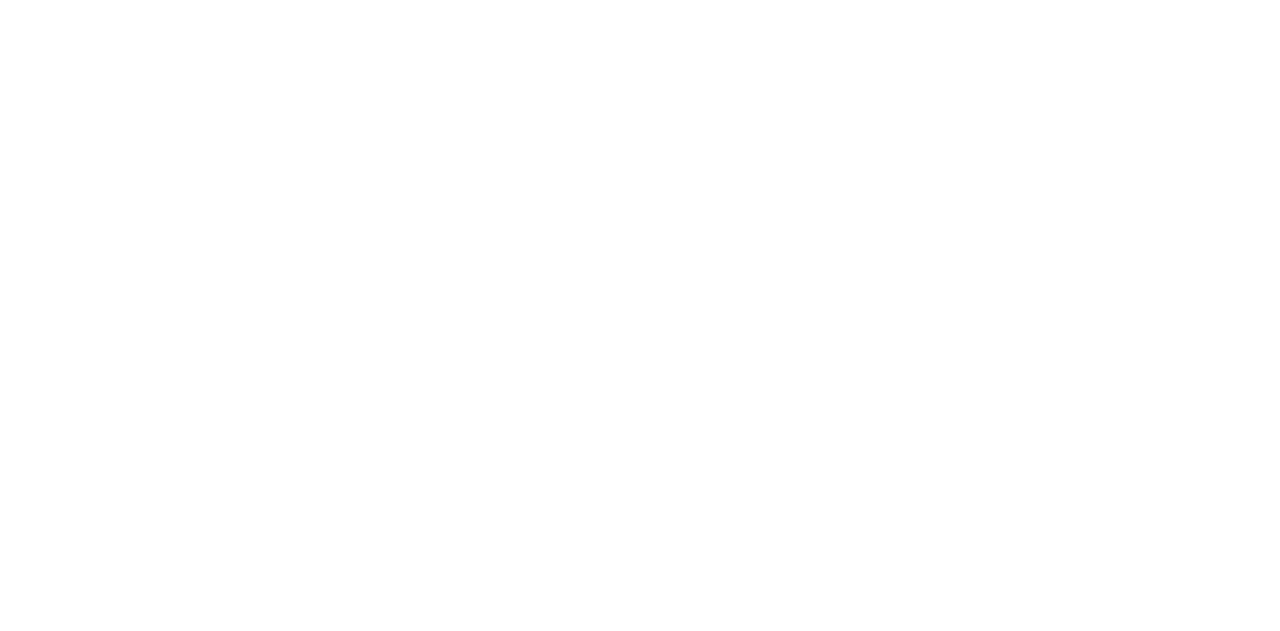 scroll, scrollTop: 0, scrollLeft: 0, axis: both 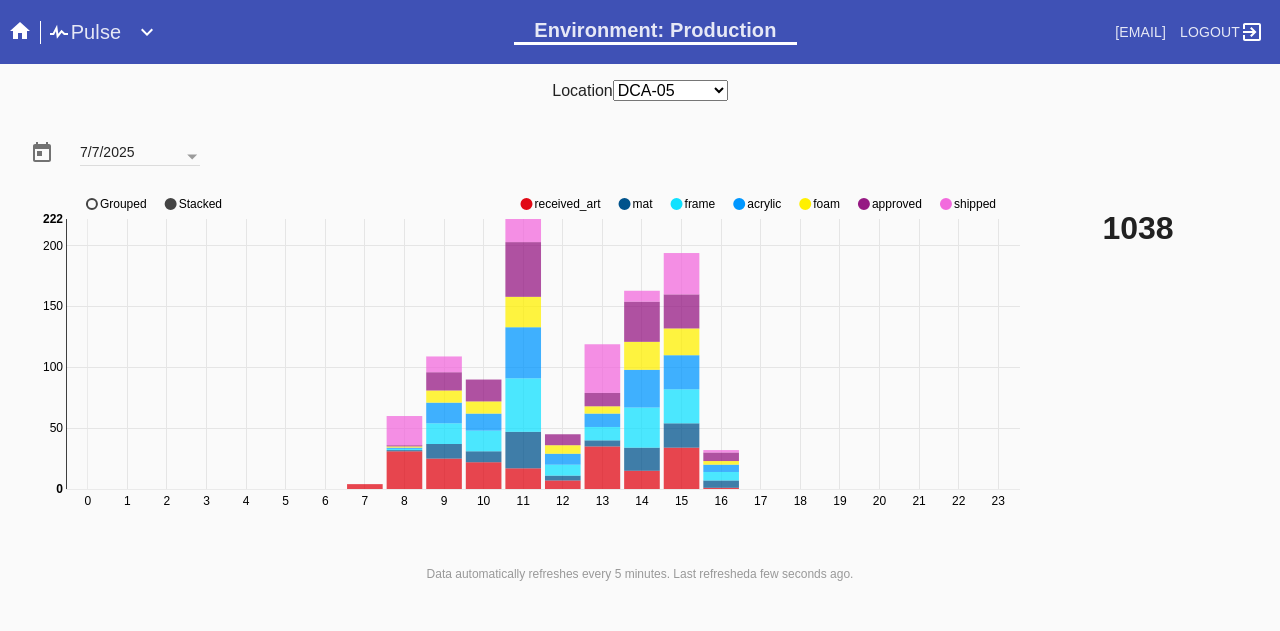 click on "approved" at bounding box center [567, 204] 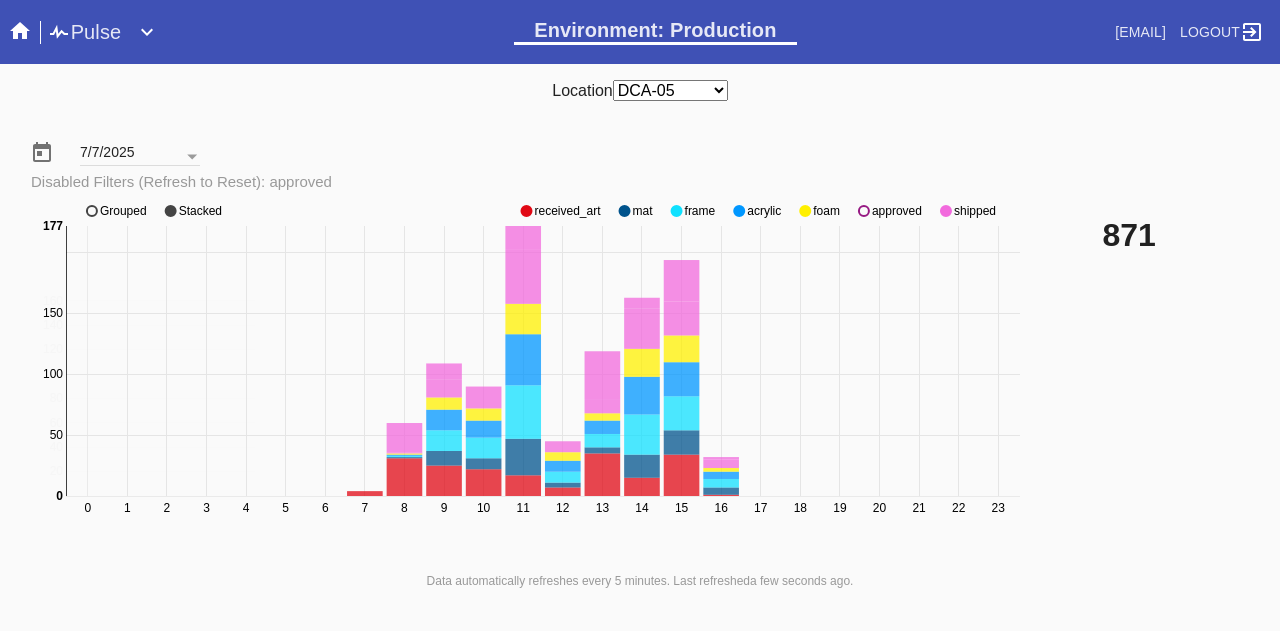 click on "approved" at bounding box center (567, 211) 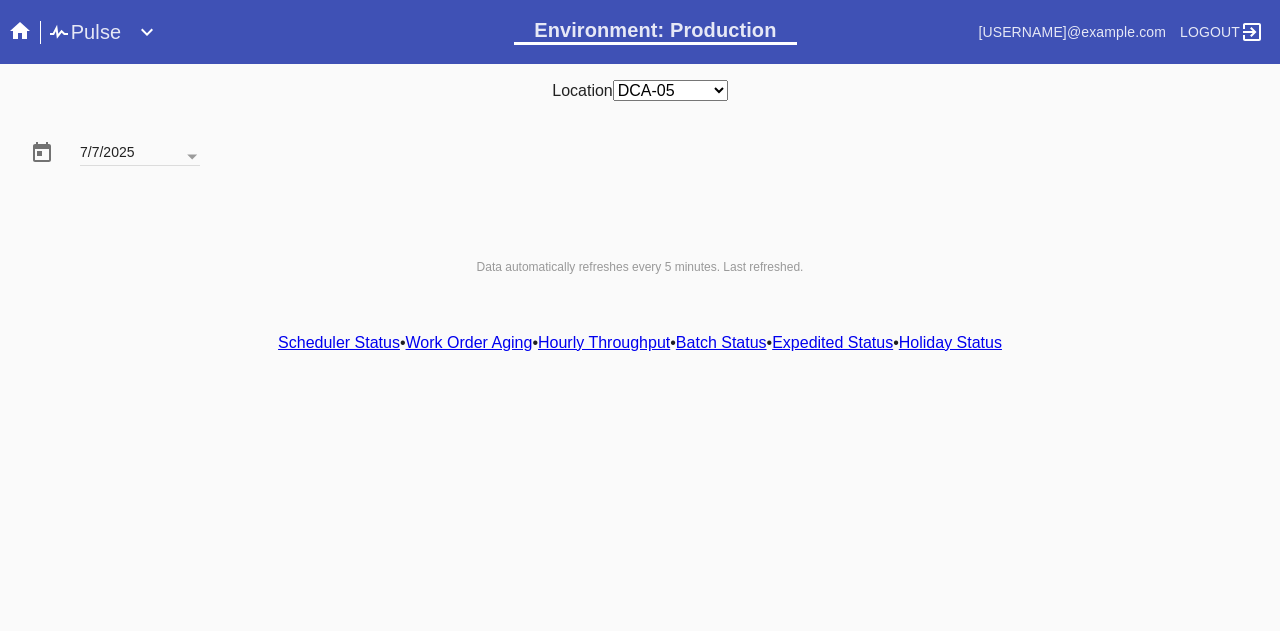 scroll, scrollTop: 0, scrollLeft: 0, axis: both 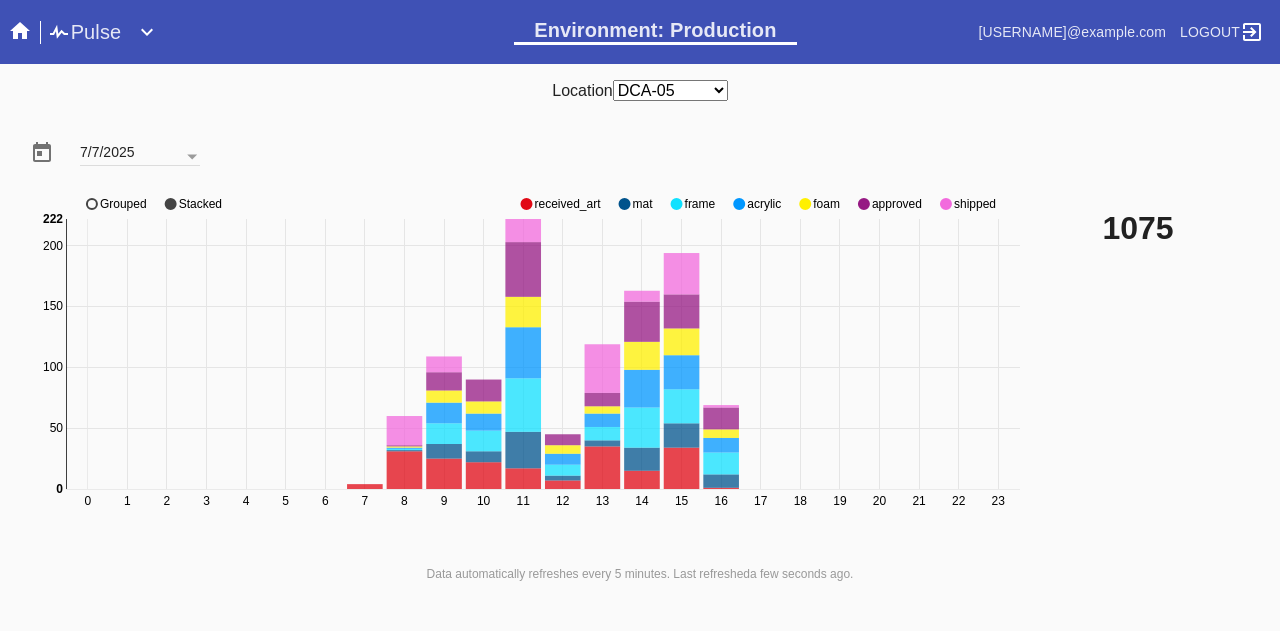 click on "approved" at bounding box center (567, 204) 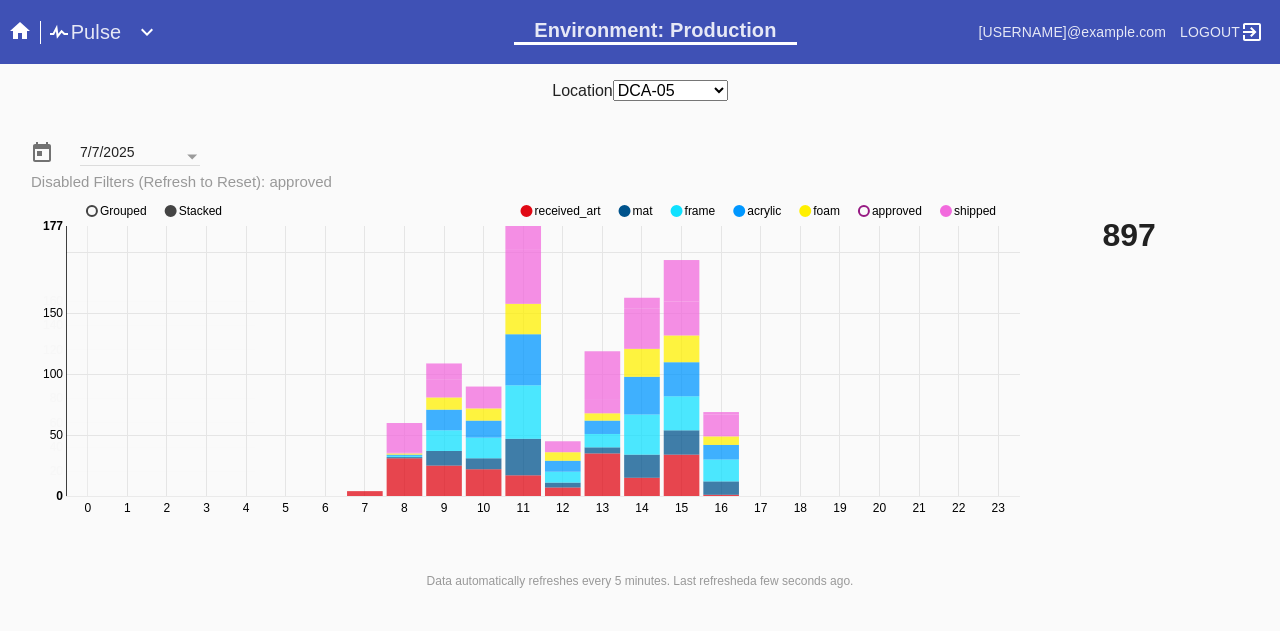 click on "approved" at bounding box center [567, 211] 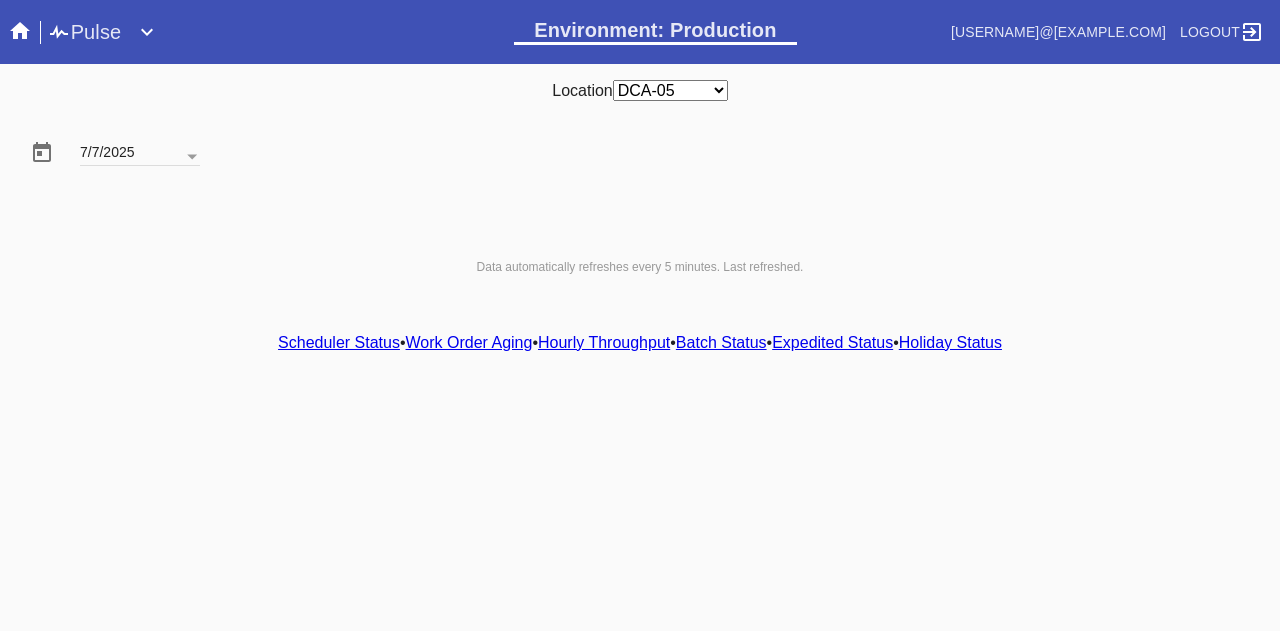 scroll, scrollTop: 0, scrollLeft: 0, axis: both 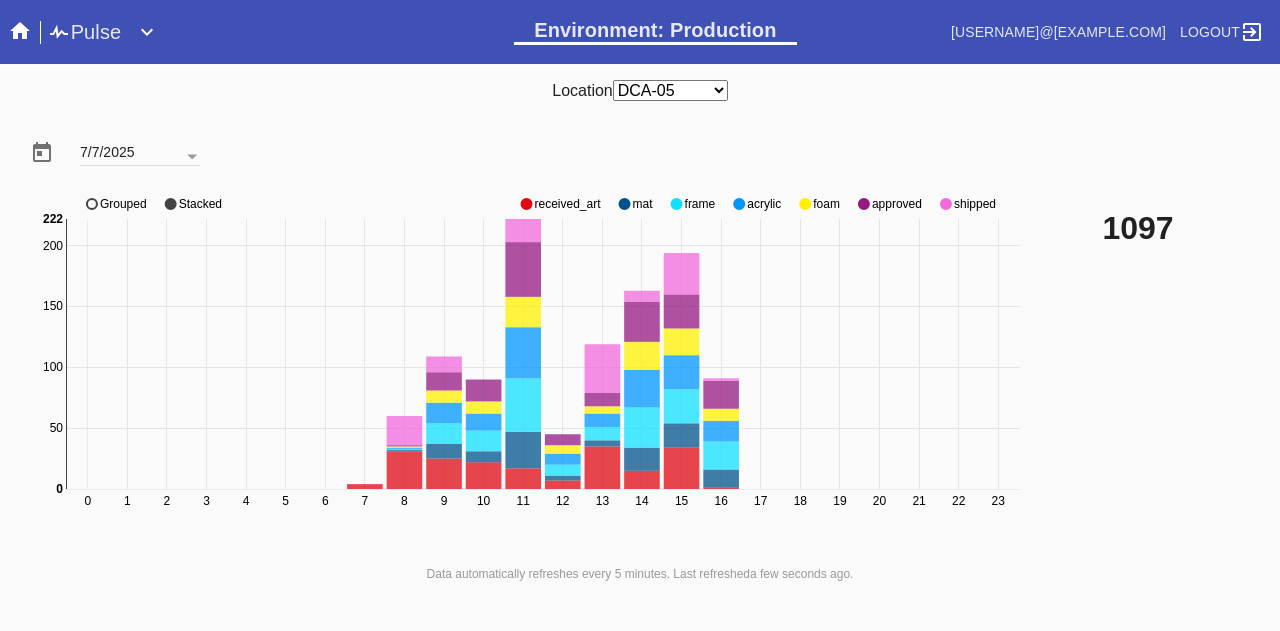 click on "approved" at bounding box center [567, 204] 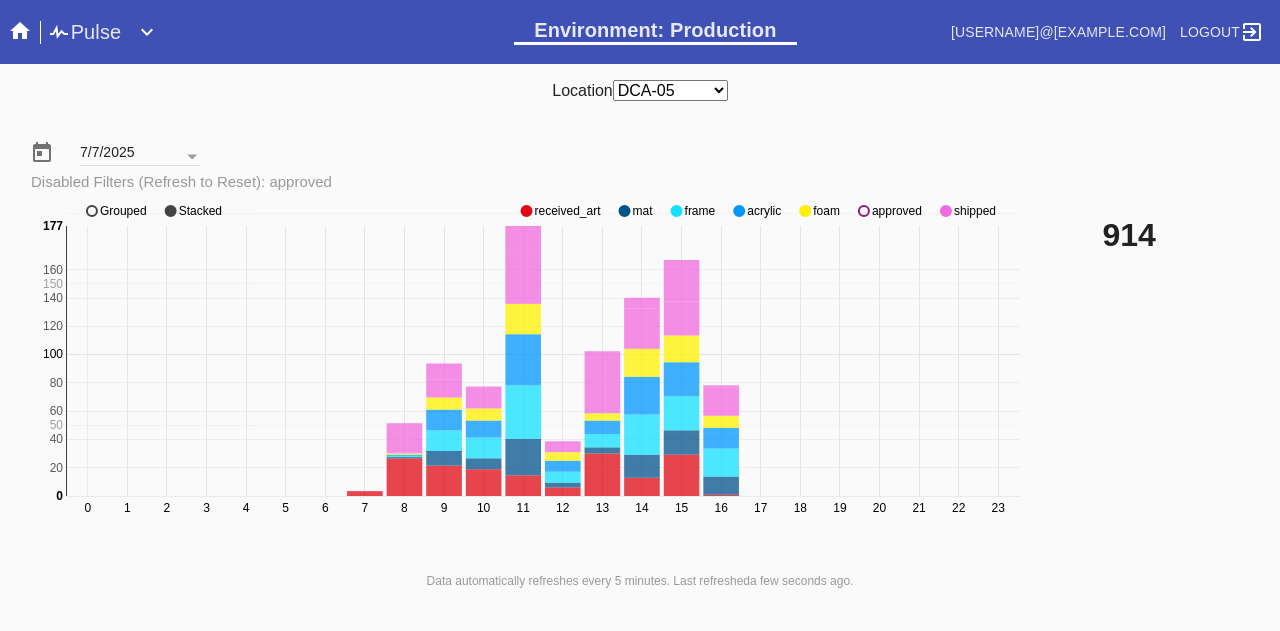 click on "0 1 2 3 4 5 6 7 8 9 10 11 12 13 14 15 16 17 18 19 20 21 22 23 50 150 200 0 20 40 60 80 100 120 140 160 0 177 received_art mat frame acrylic foam approved shipped Grouped Stacked" at bounding box center (528, 371) 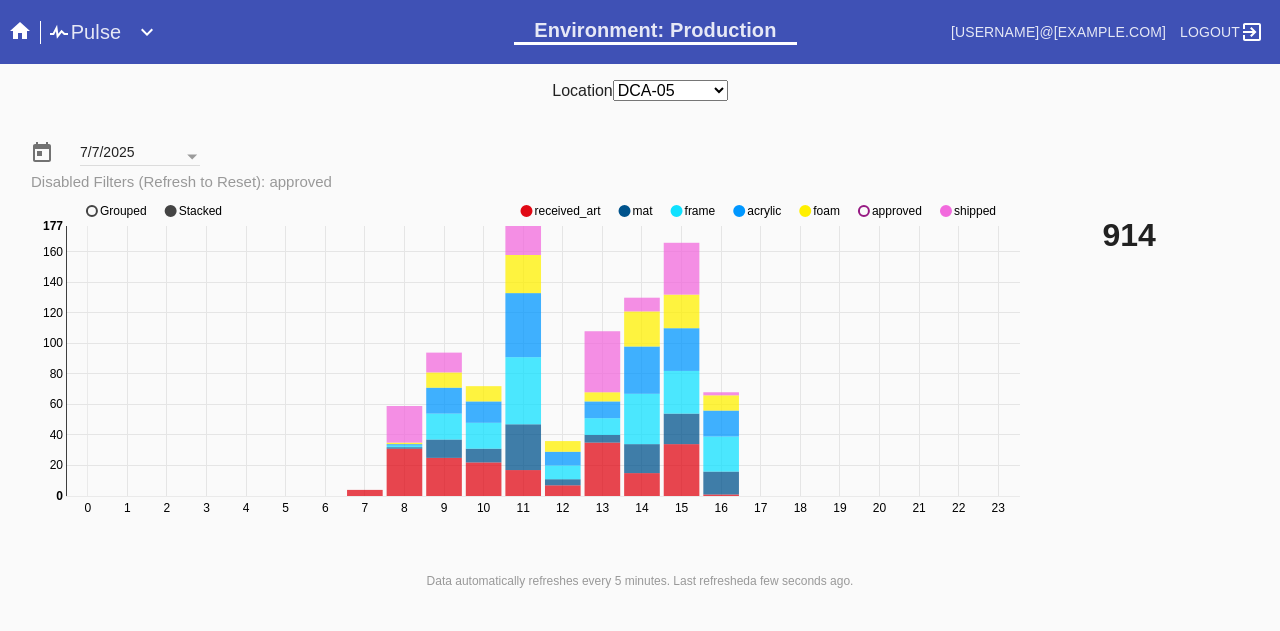 click on "approved" at bounding box center [567, 211] 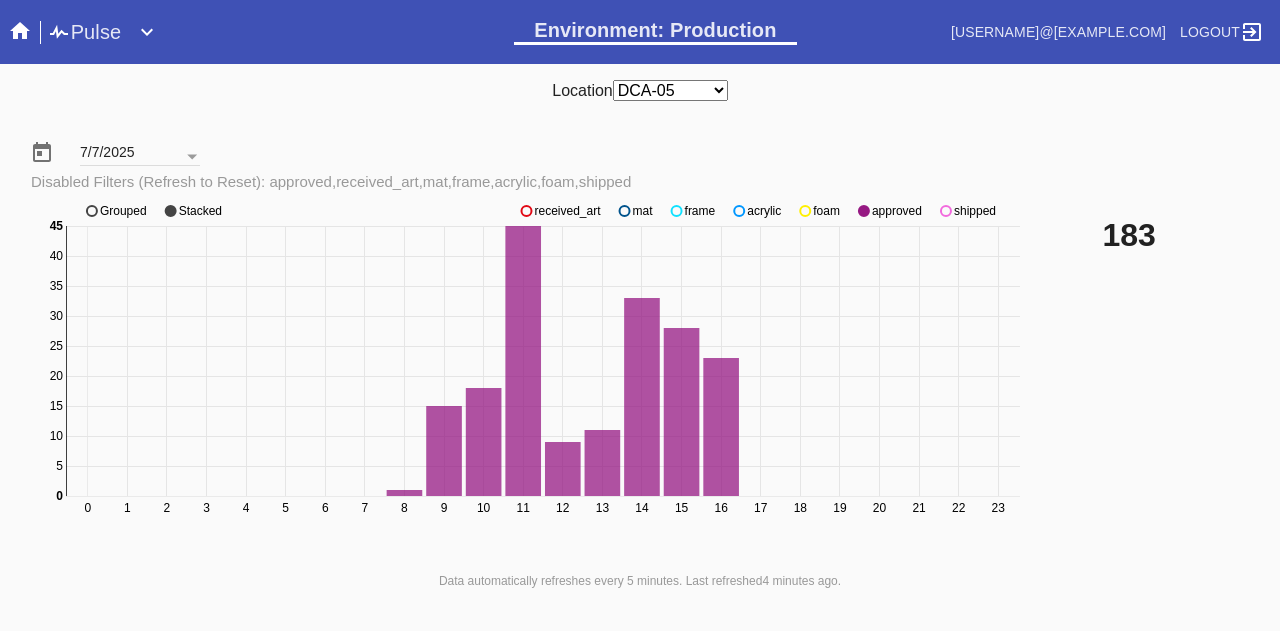 click on "0 1 2 3 4 5 6 7 8 9 10 11 12 13 14 15 16 17 18 19 20 21 22 23 0 5 10 15 20 25 30 35 40 45 0 45 received_art mat frame acrylic foam approved shipped Grouped Stacked" at bounding box center (528, 371) 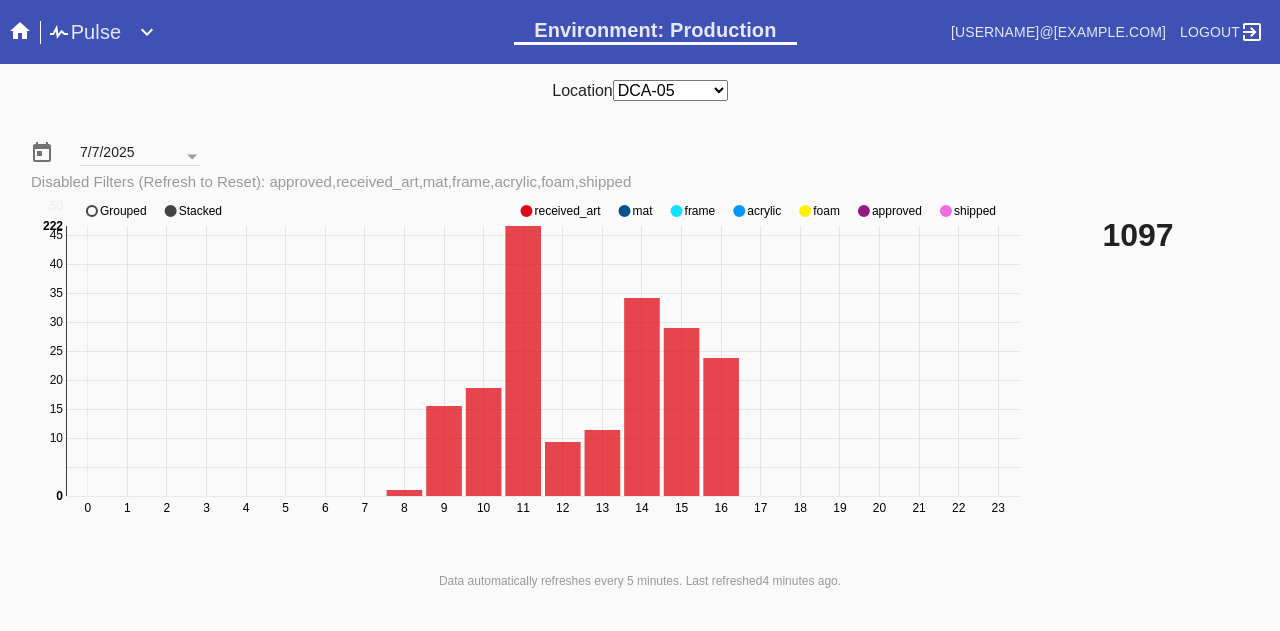 click on "approved" at bounding box center (567, 211) 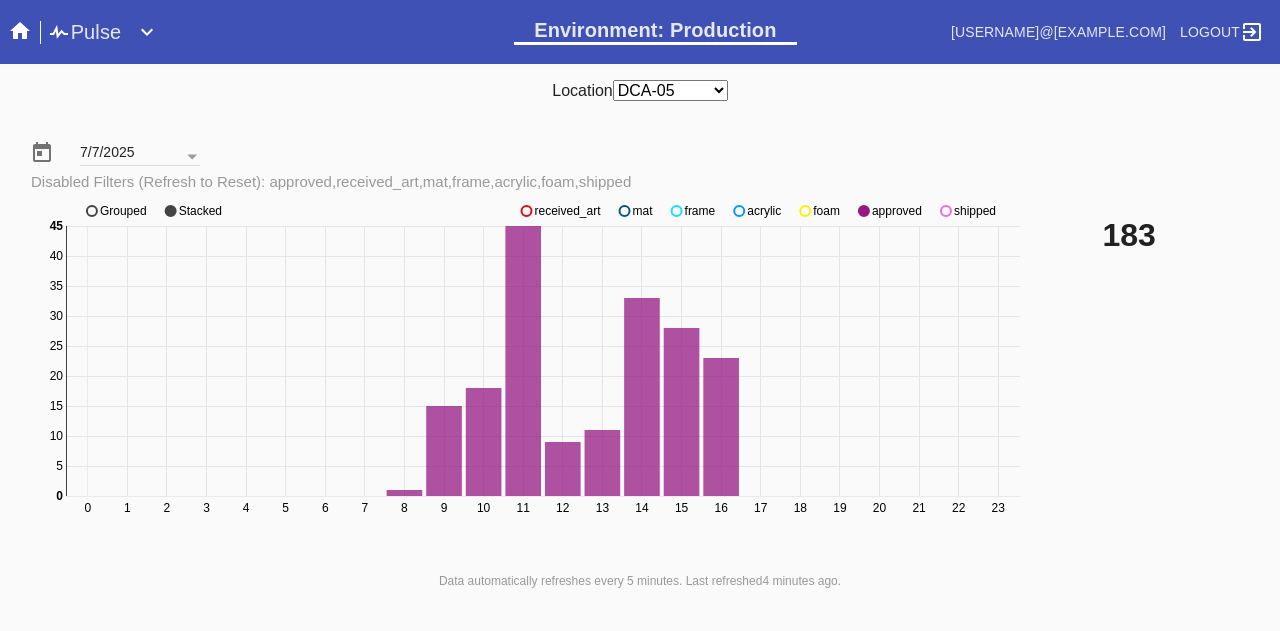 click on "shipped" at bounding box center (567, 211) 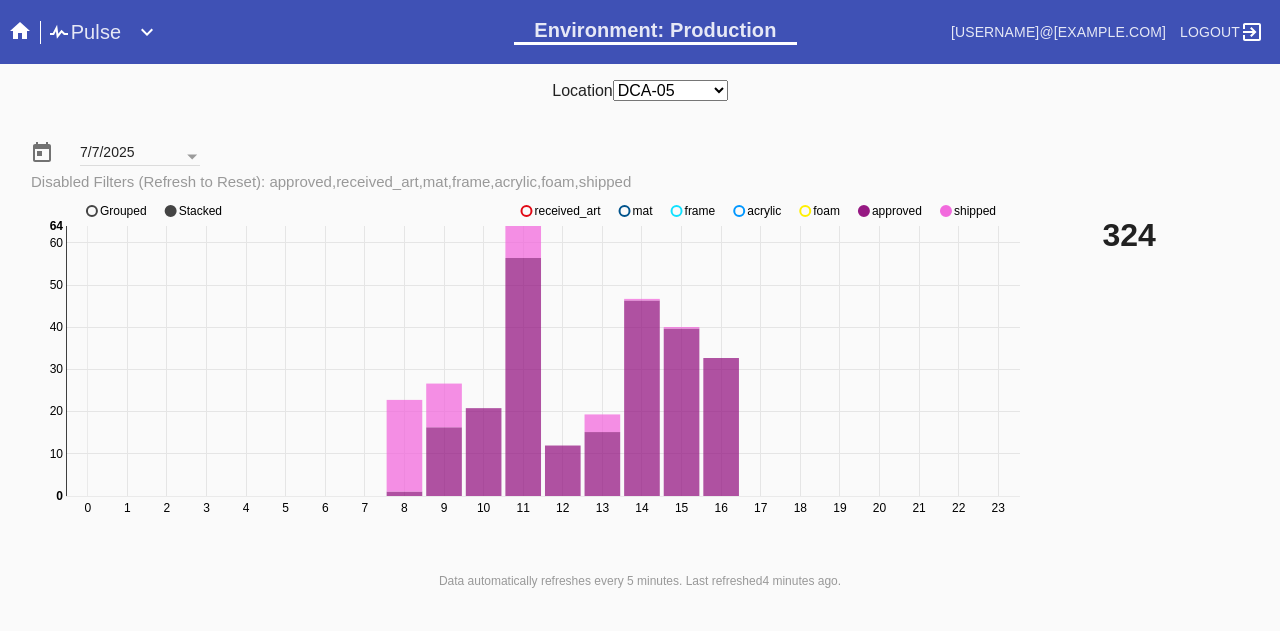 click on "shipped" at bounding box center (567, 211) 